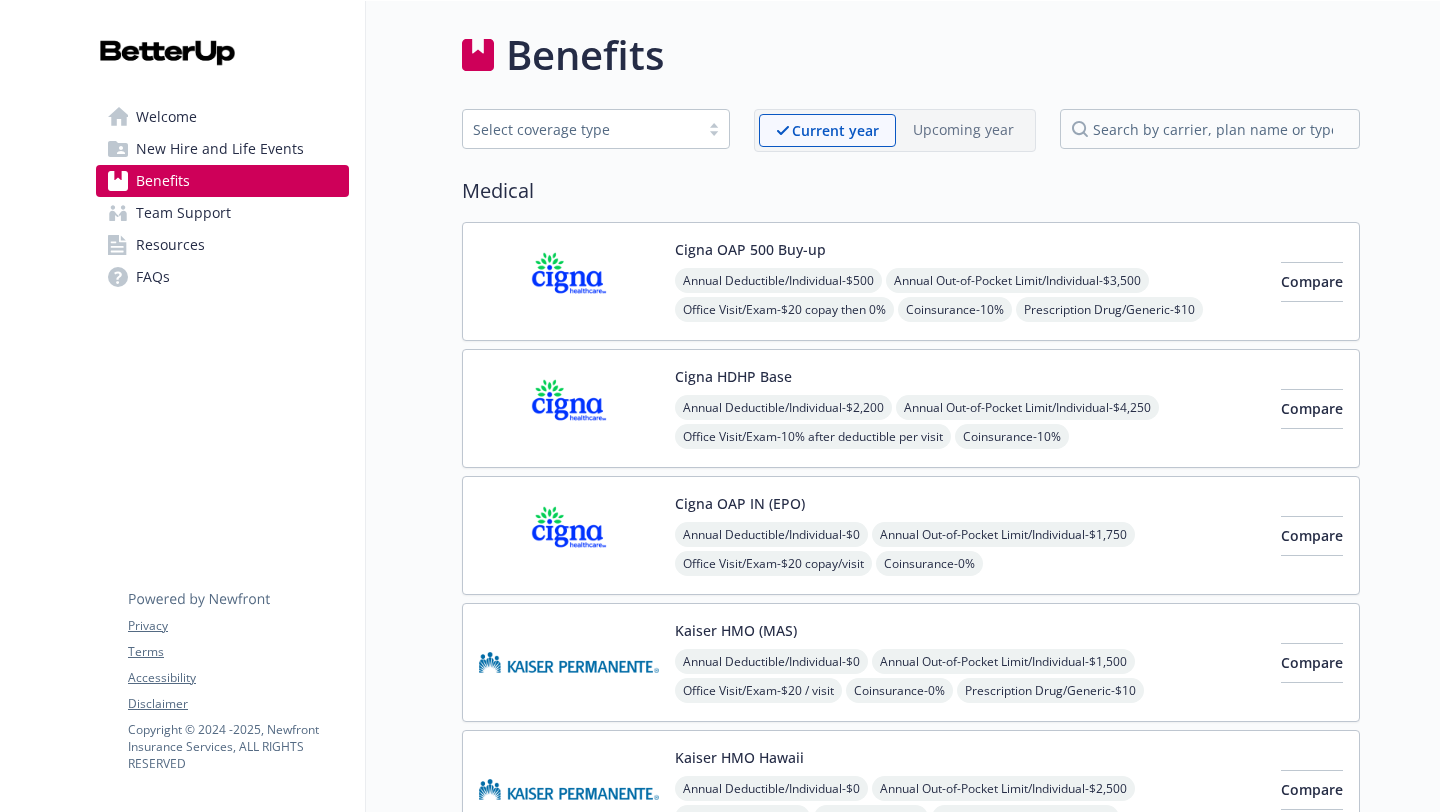 scroll, scrollTop: 0, scrollLeft: 0, axis: both 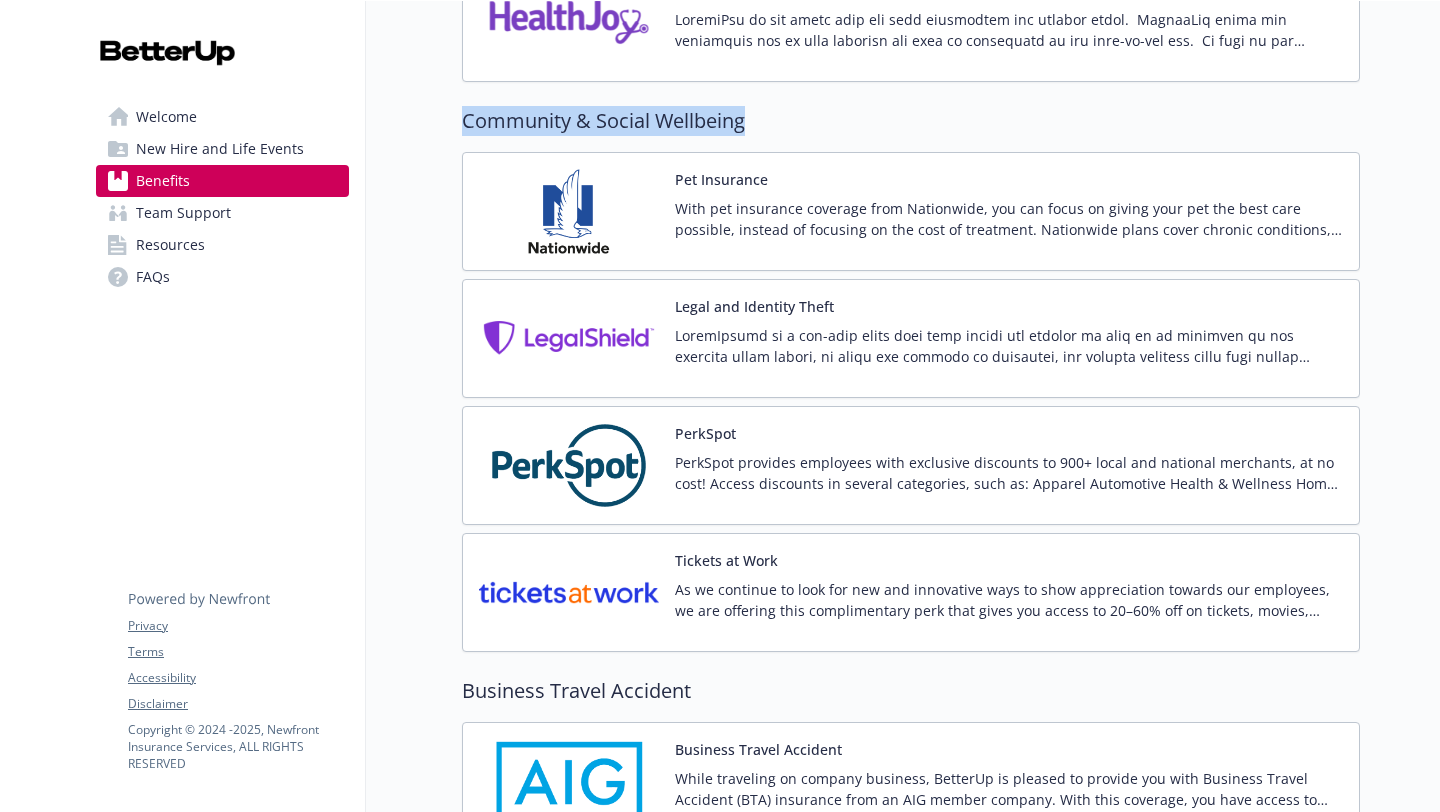 drag, startPoint x: 464, startPoint y: 115, endPoint x: 742, endPoint y: 139, distance: 279.03406 